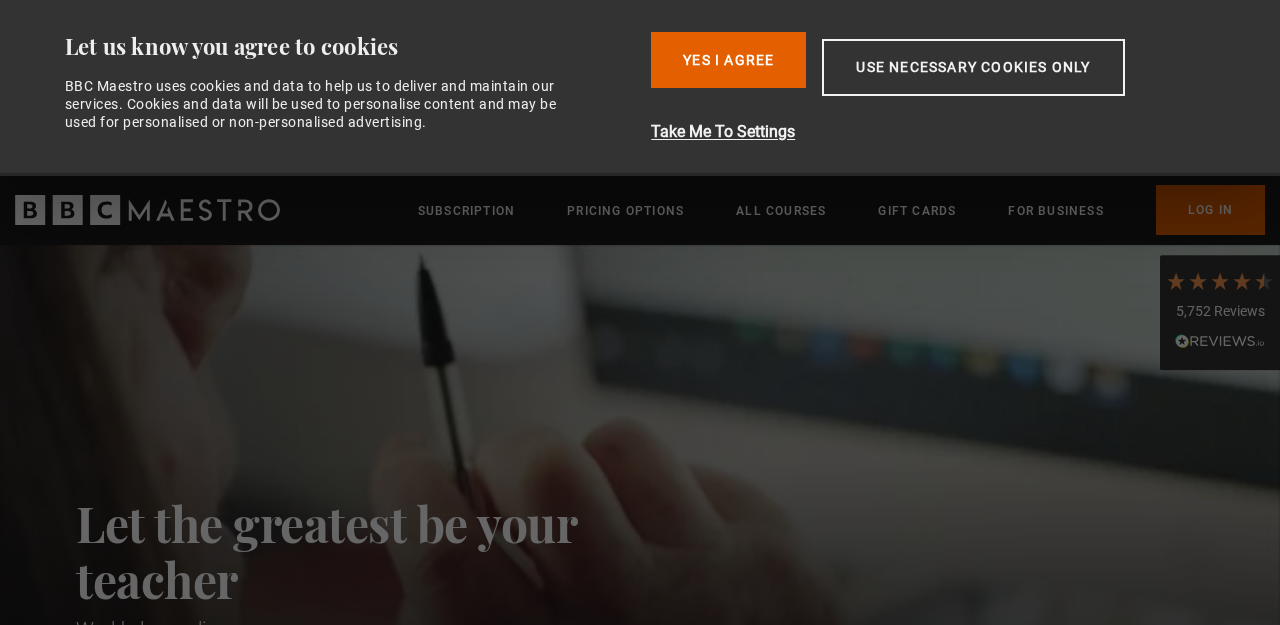 scroll, scrollTop: 0, scrollLeft: 0, axis: both 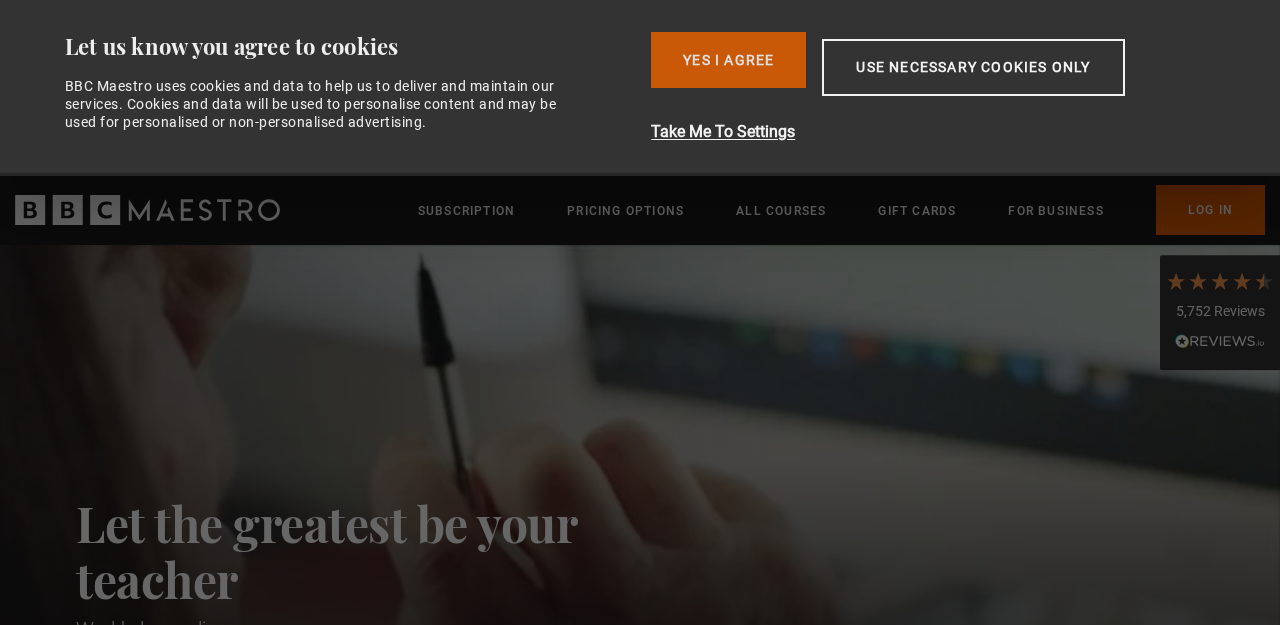 drag, startPoint x: 675, startPoint y: 95, endPoint x: 673, endPoint y: 85, distance: 10.198039 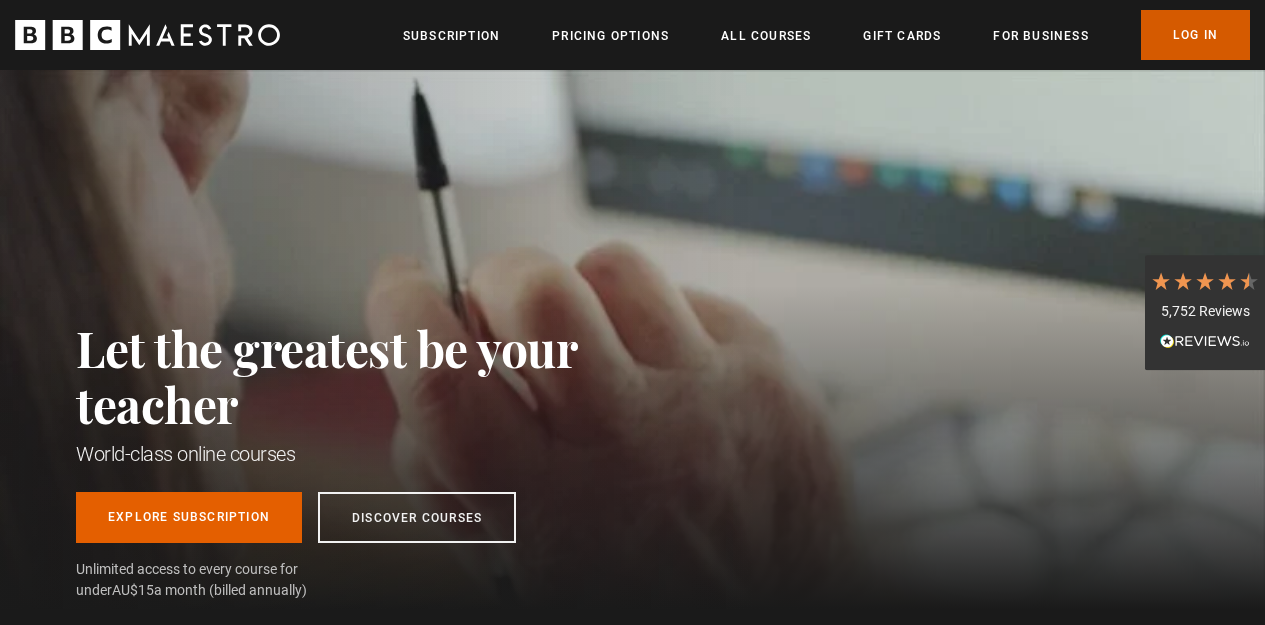 click on "Log In" at bounding box center [1195, 35] 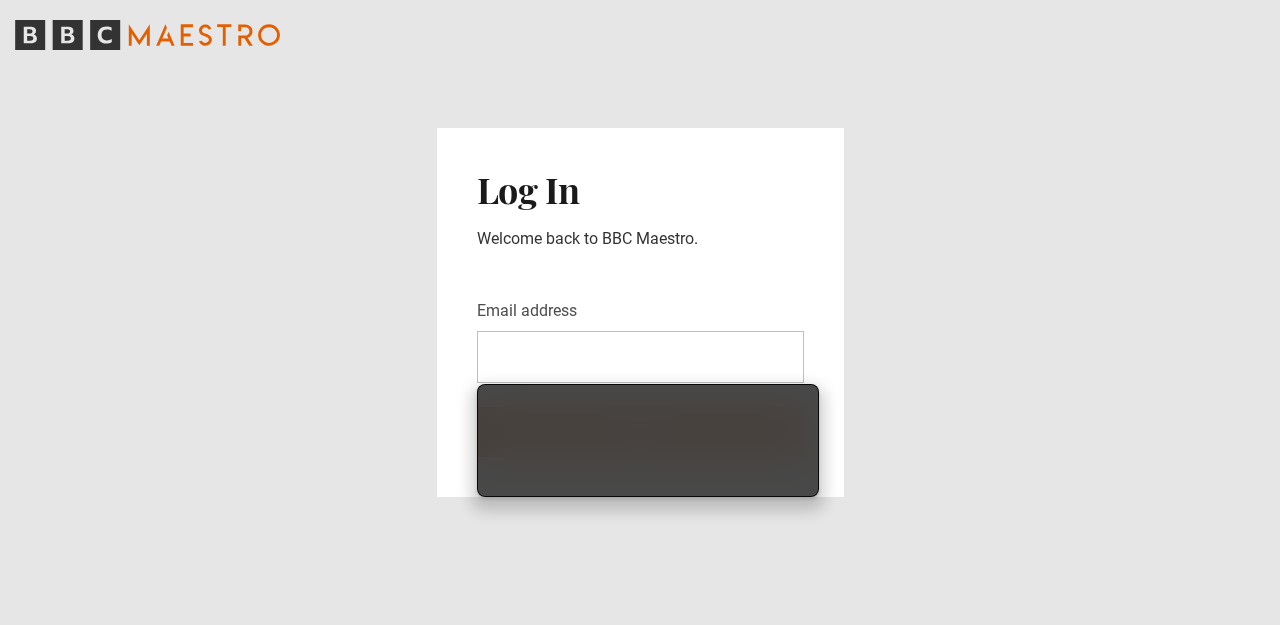 scroll, scrollTop: 0, scrollLeft: 0, axis: both 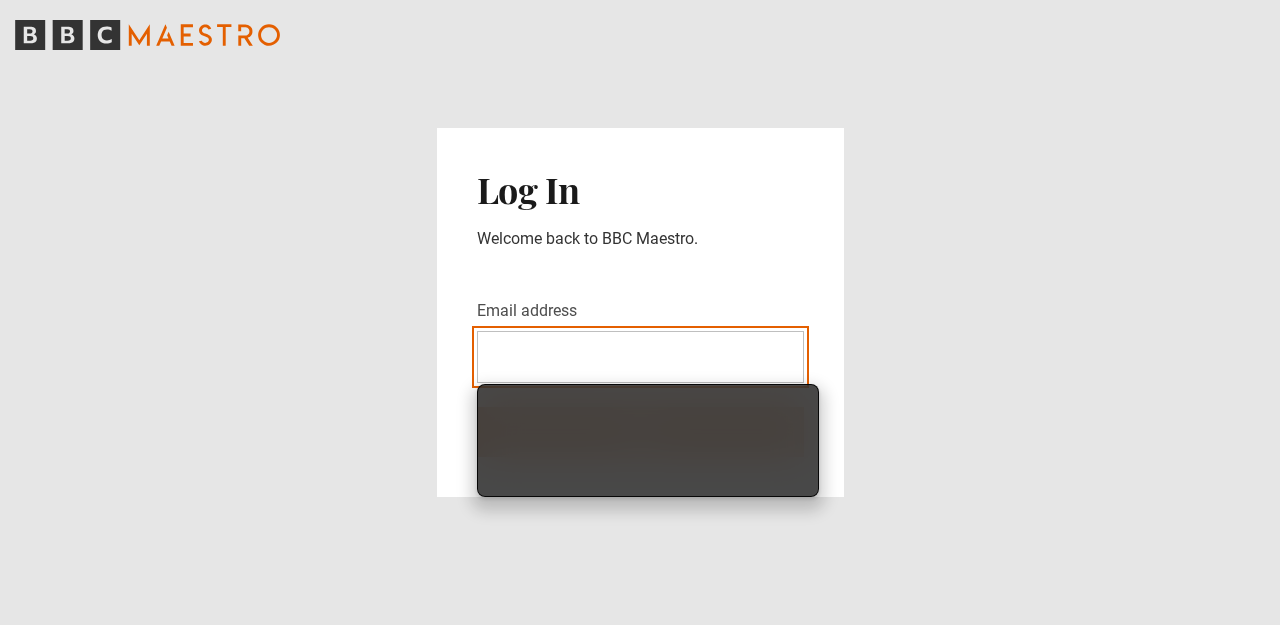 type on "**********" 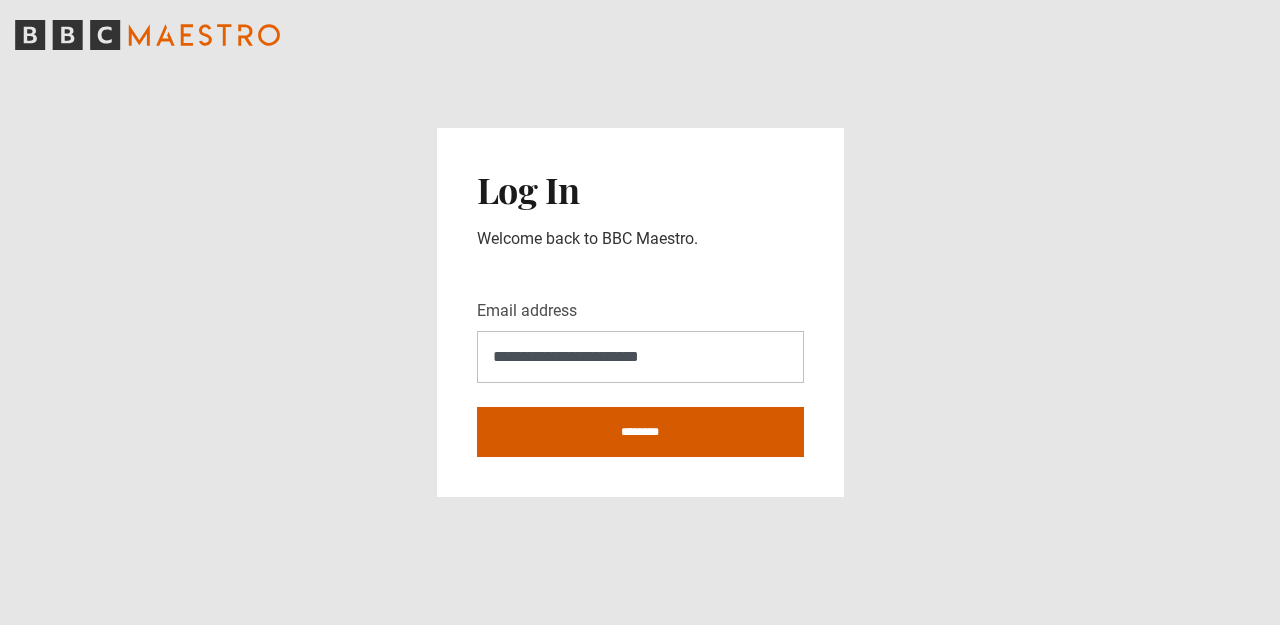 click on "********" at bounding box center [640, 432] 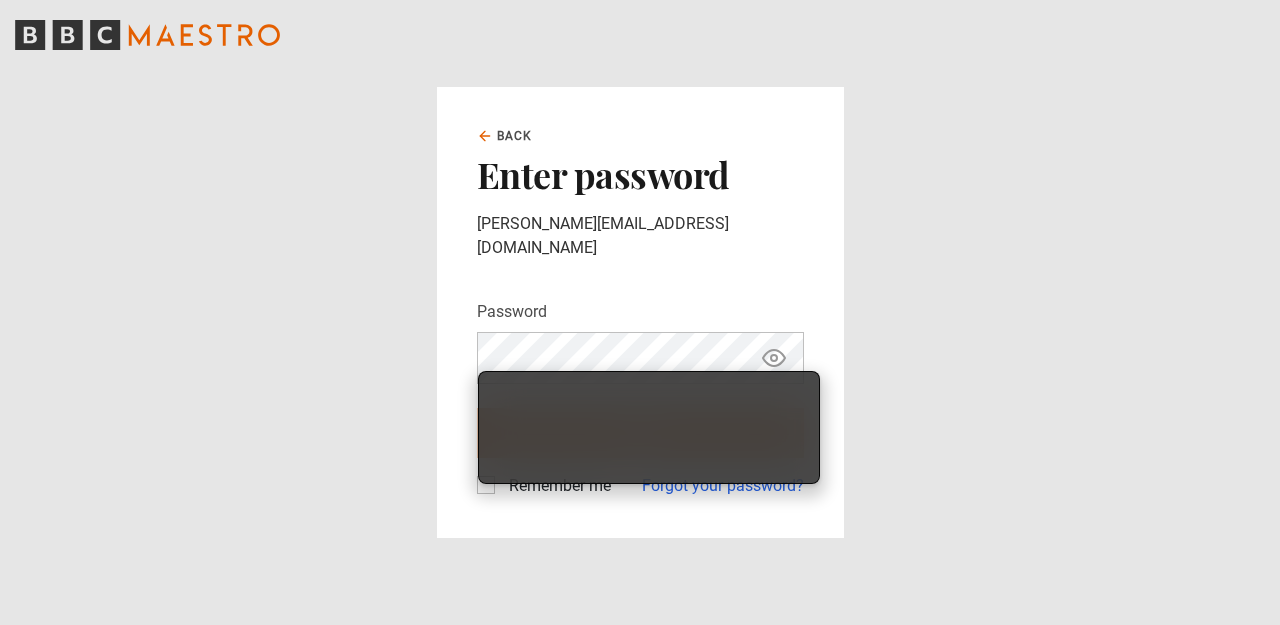scroll, scrollTop: 0, scrollLeft: 0, axis: both 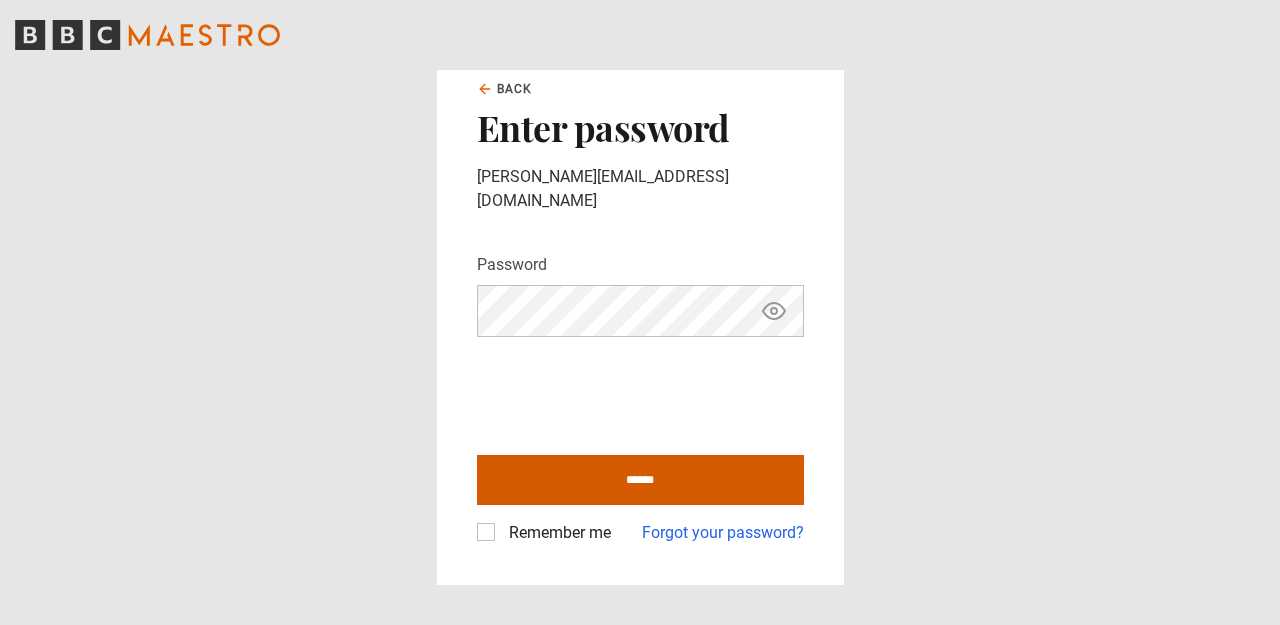 click on "******" at bounding box center (640, 480) 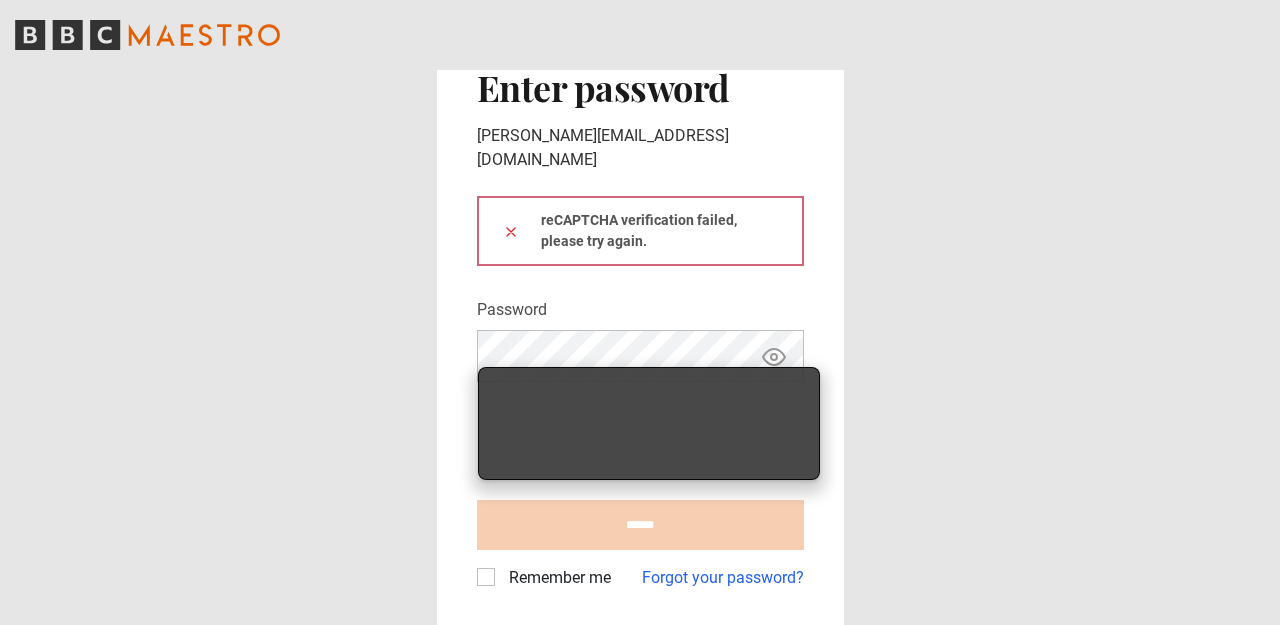 scroll, scrollTop: 0, scrollLeft: 0, axis: both 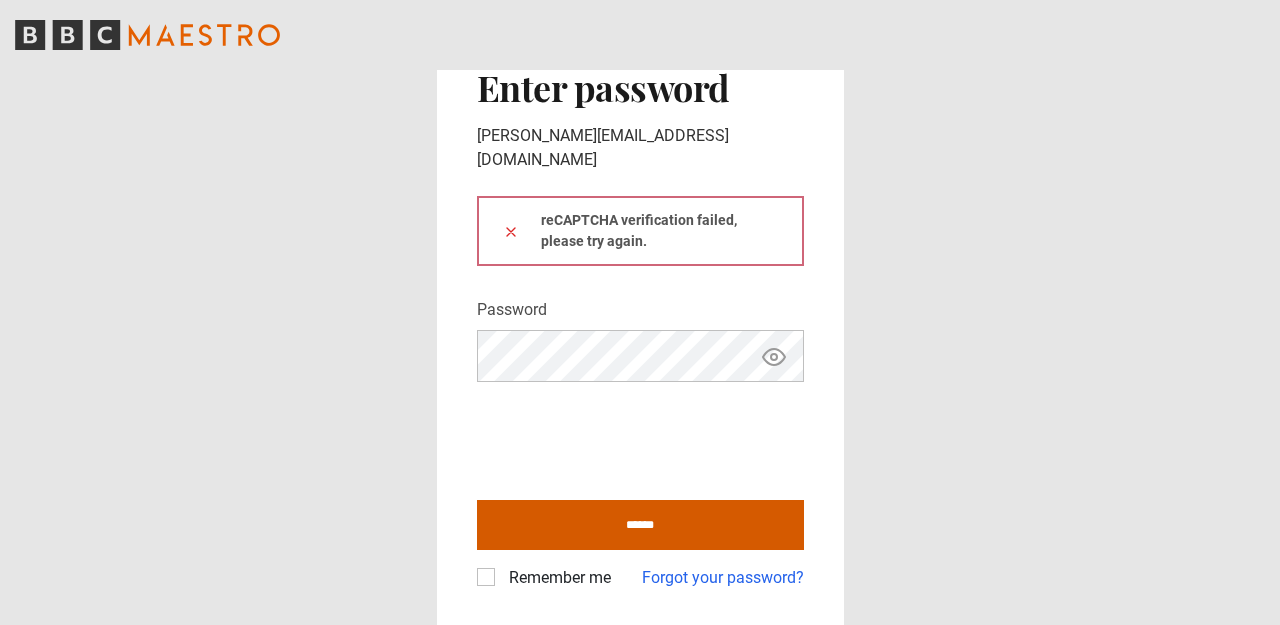 click on "******" at bounding box center (640, 525) 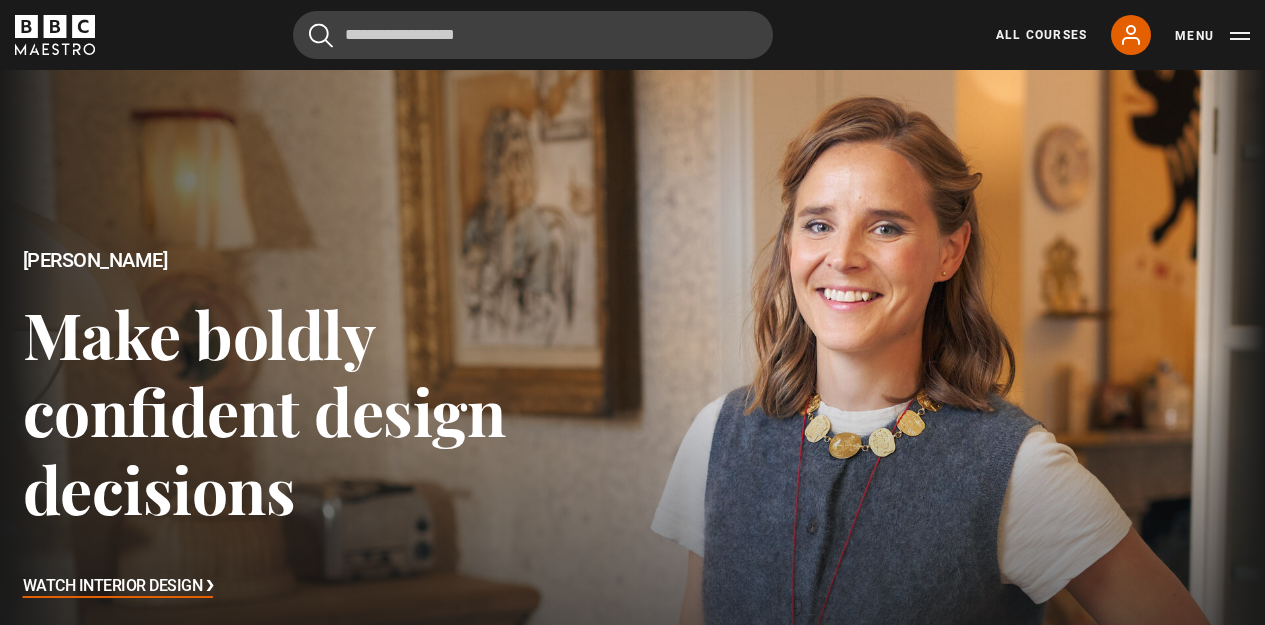 scroll, scrollTop: 0, scrollLeft: 0, axis: both 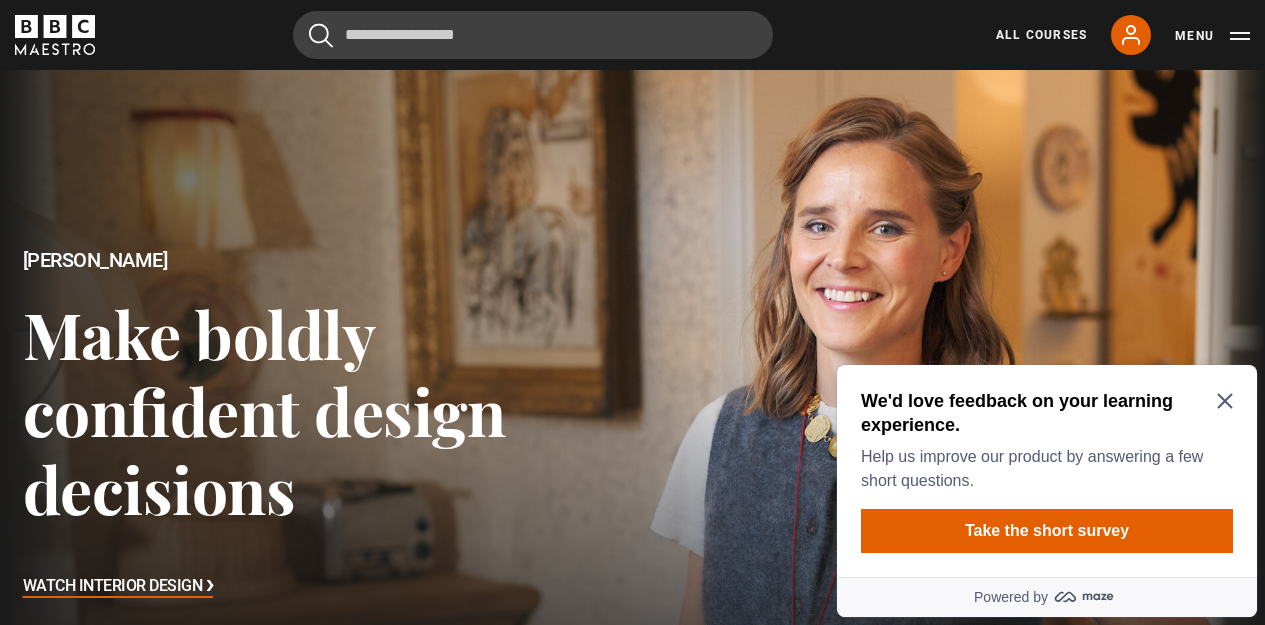 click 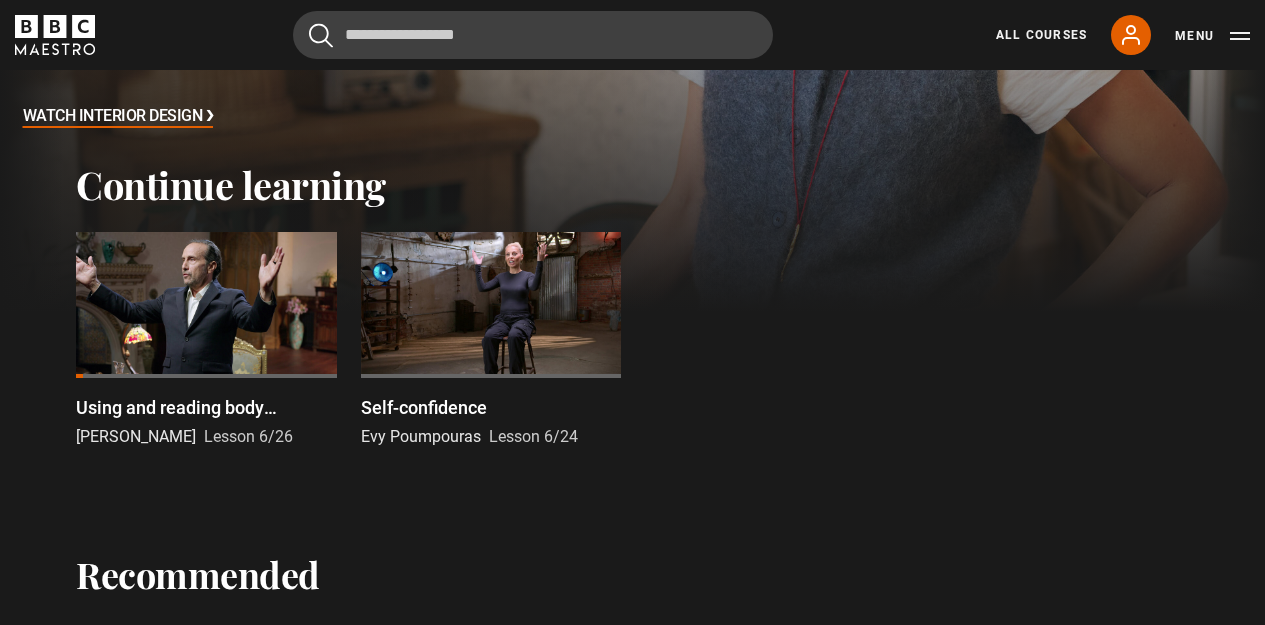 scroll, scrollTop: 577, scrollLeft: 0, axis: vertical 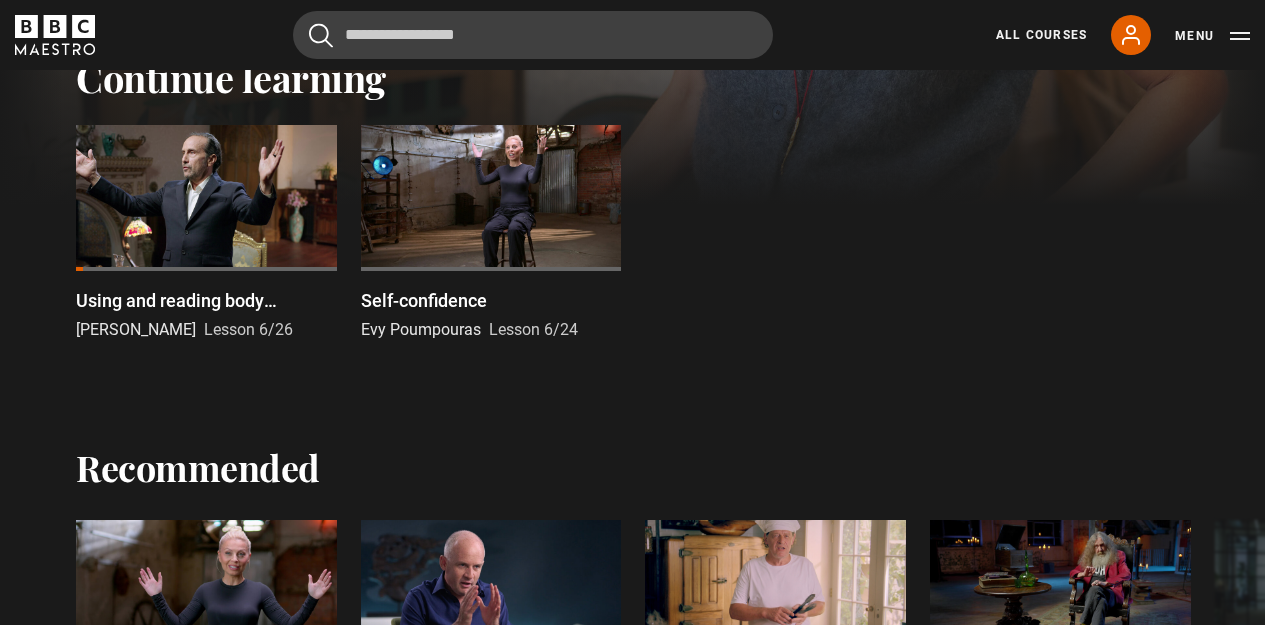 click at bounding box center [206, 198] 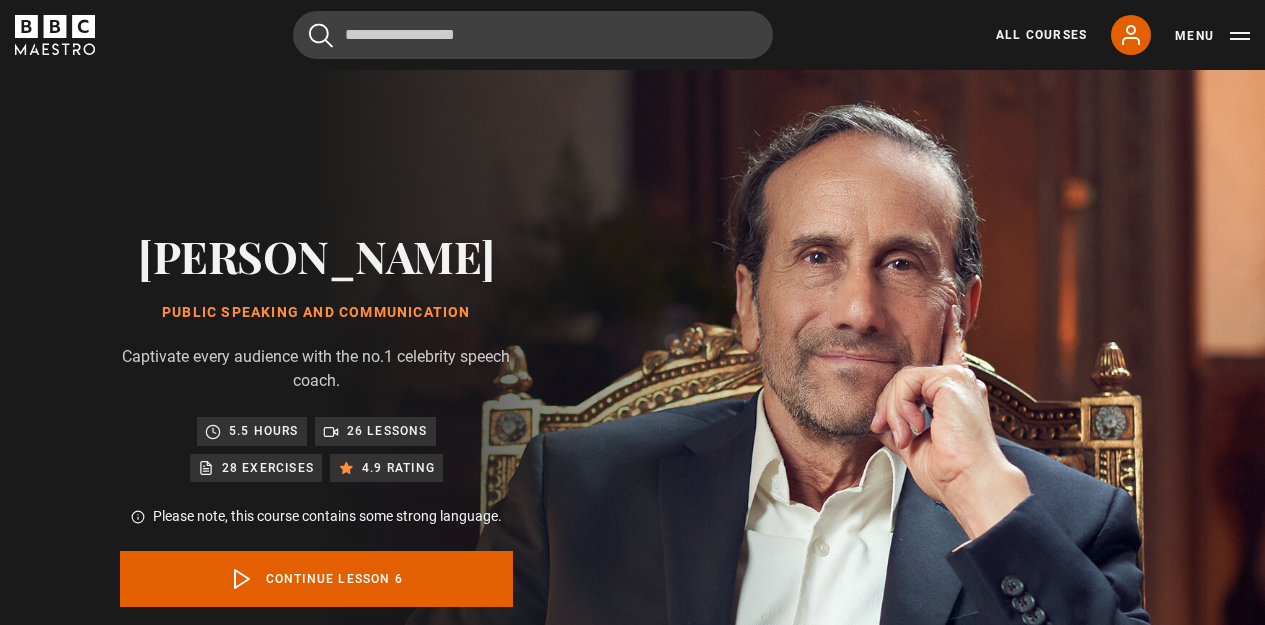 scroll, scrollTop: 849, scrollLeft: 0, axis: vertical 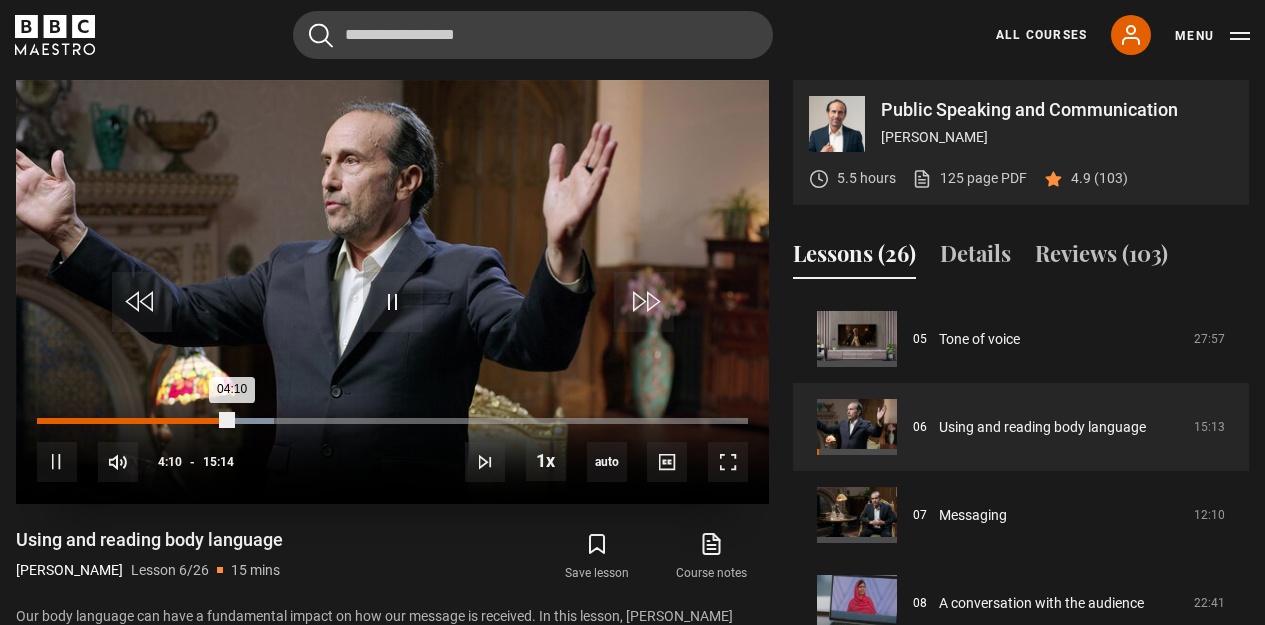 click on "03:33" at bounding box center (204, 421) 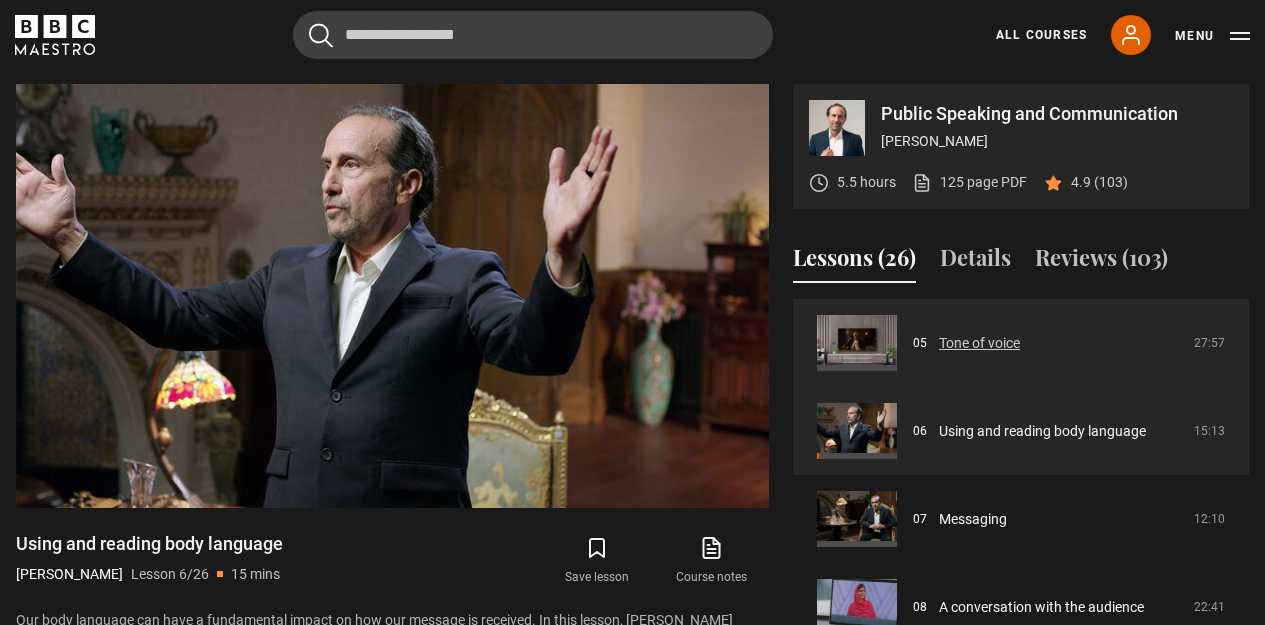 scroll, scrollTop: 845, scrollLeft: 0, axis: vertical 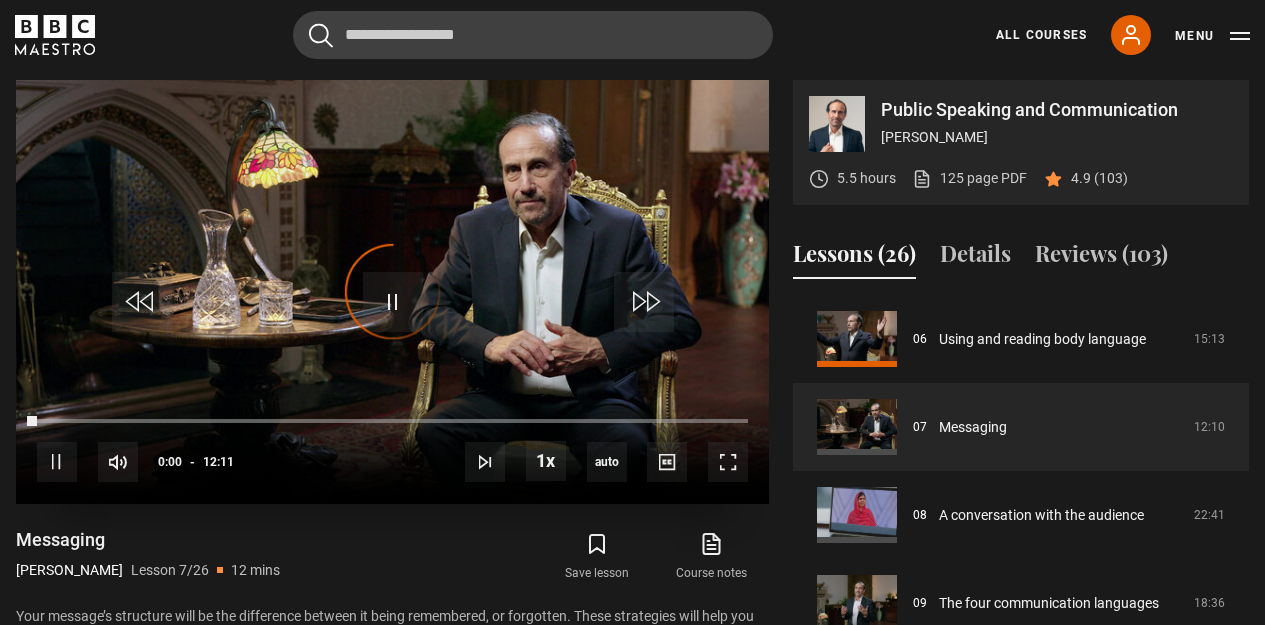 click on "Video Player is loading." at bounding box center (393, 292) 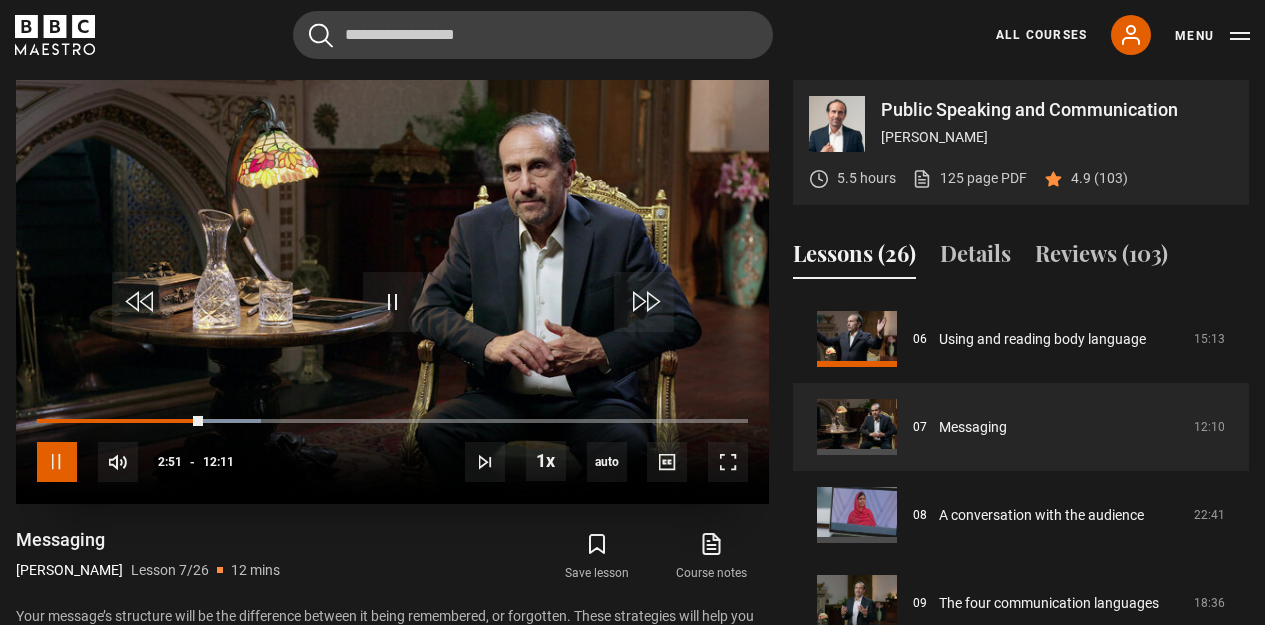 click at bounding box center (57, 462) 